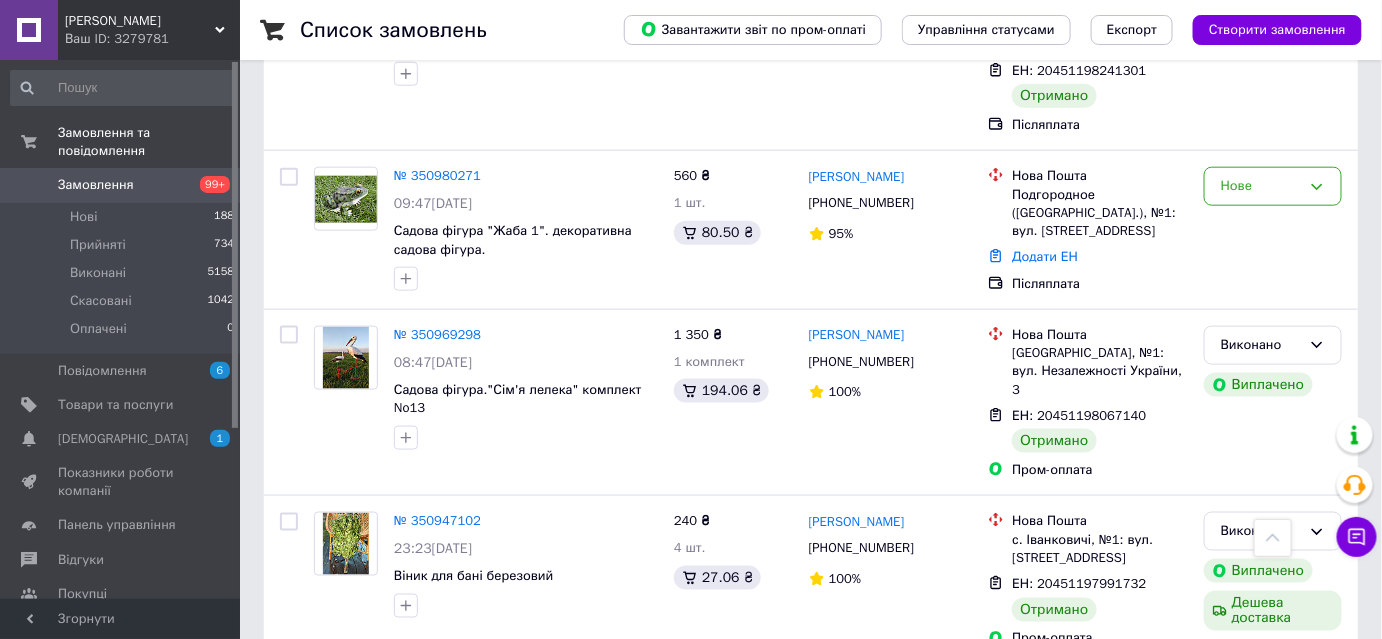 scroll, scrollTop: 10909, scrollLeft: 0, axis: vertical 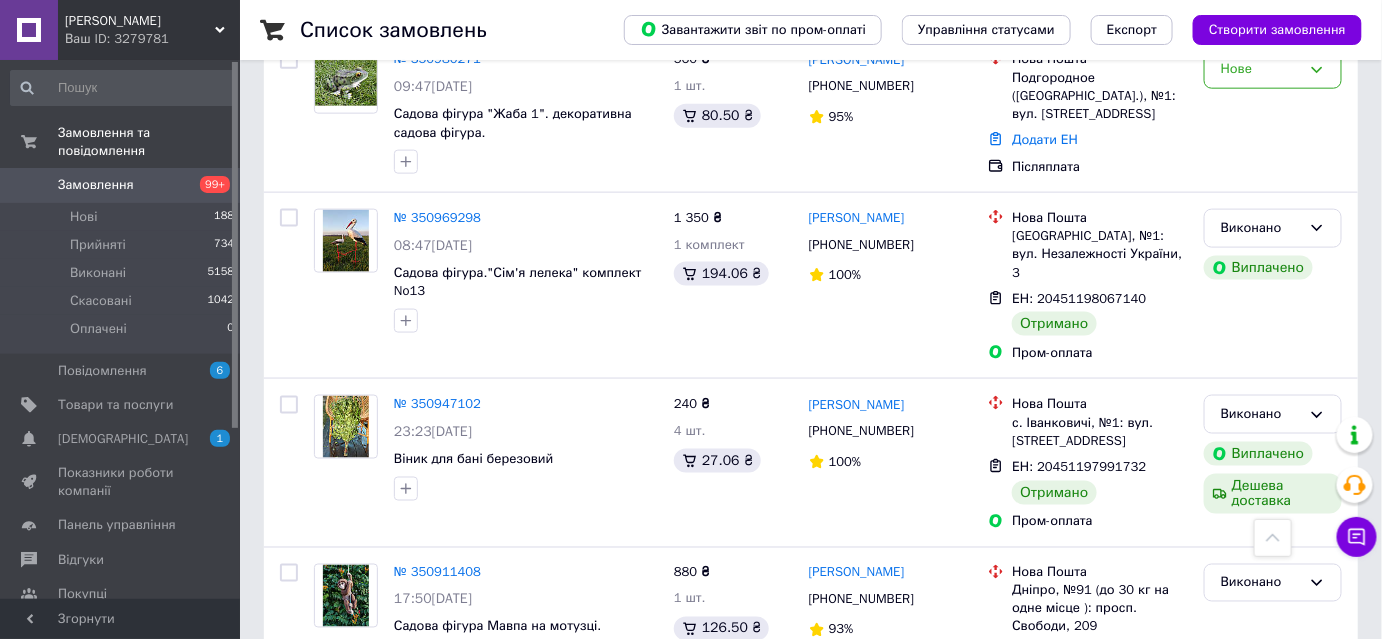 click 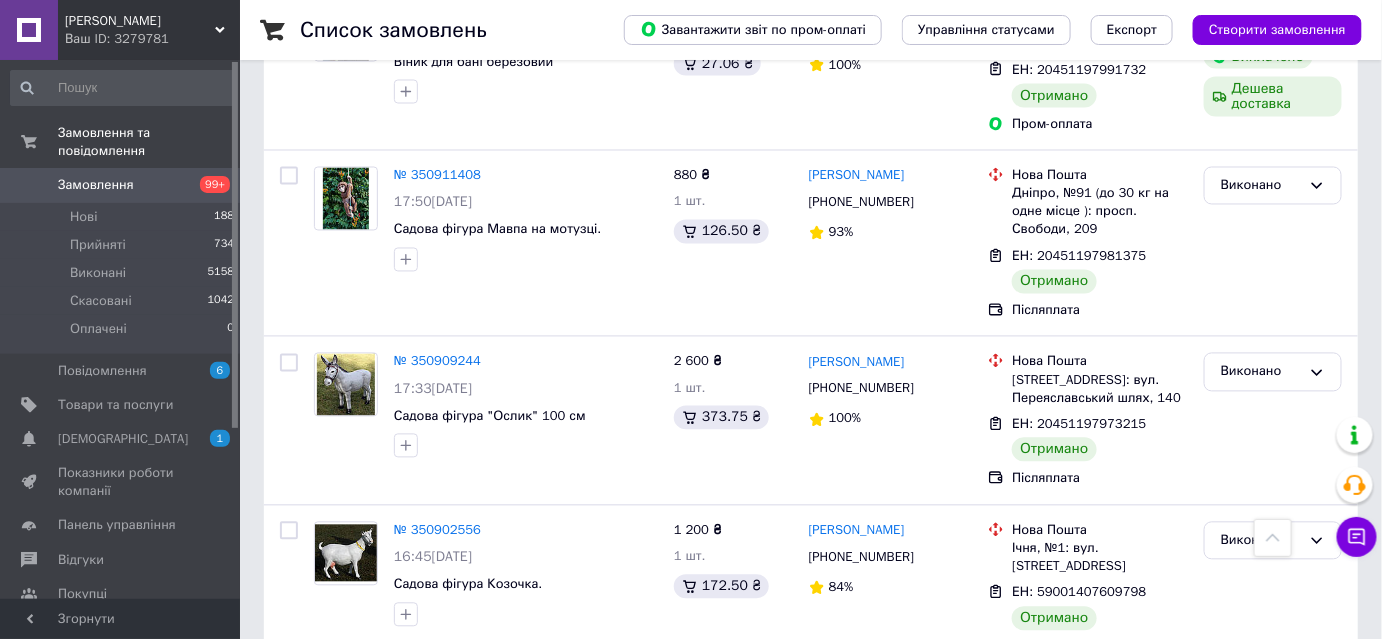 scroll, scrollTop: 11363, scrollLeft: 0, axis: vertical 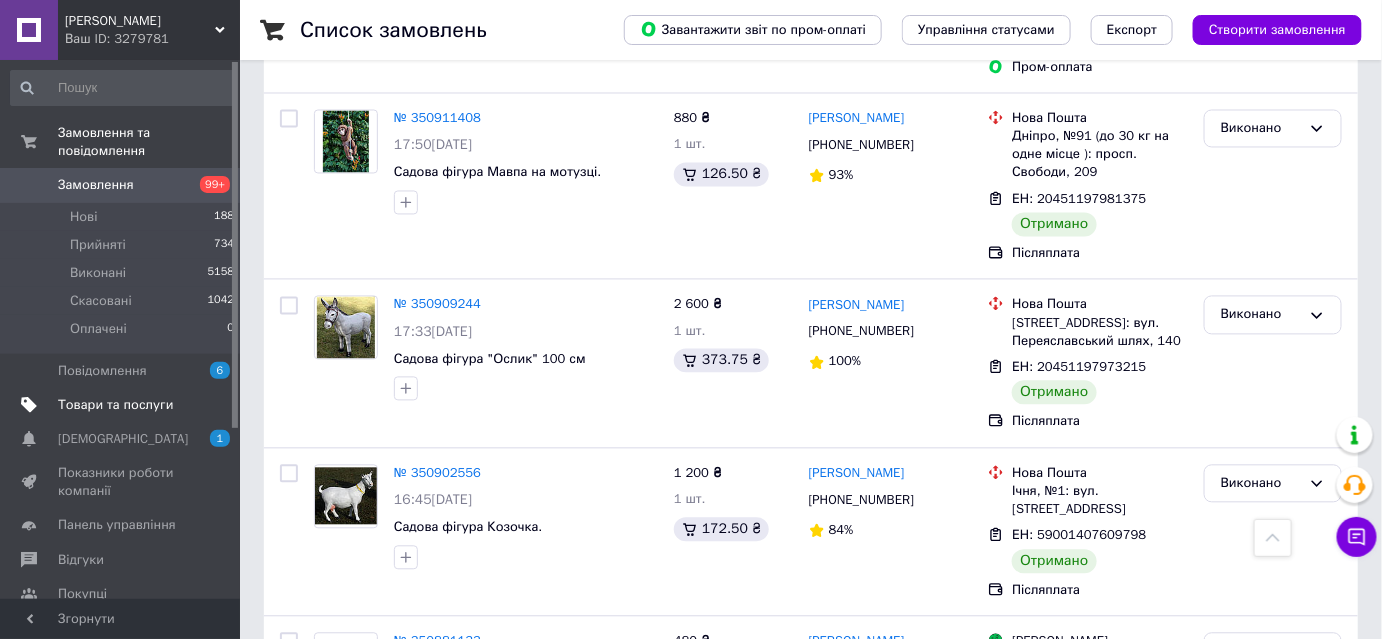click on "Товари та послуги" at bounding box center [115, 405] 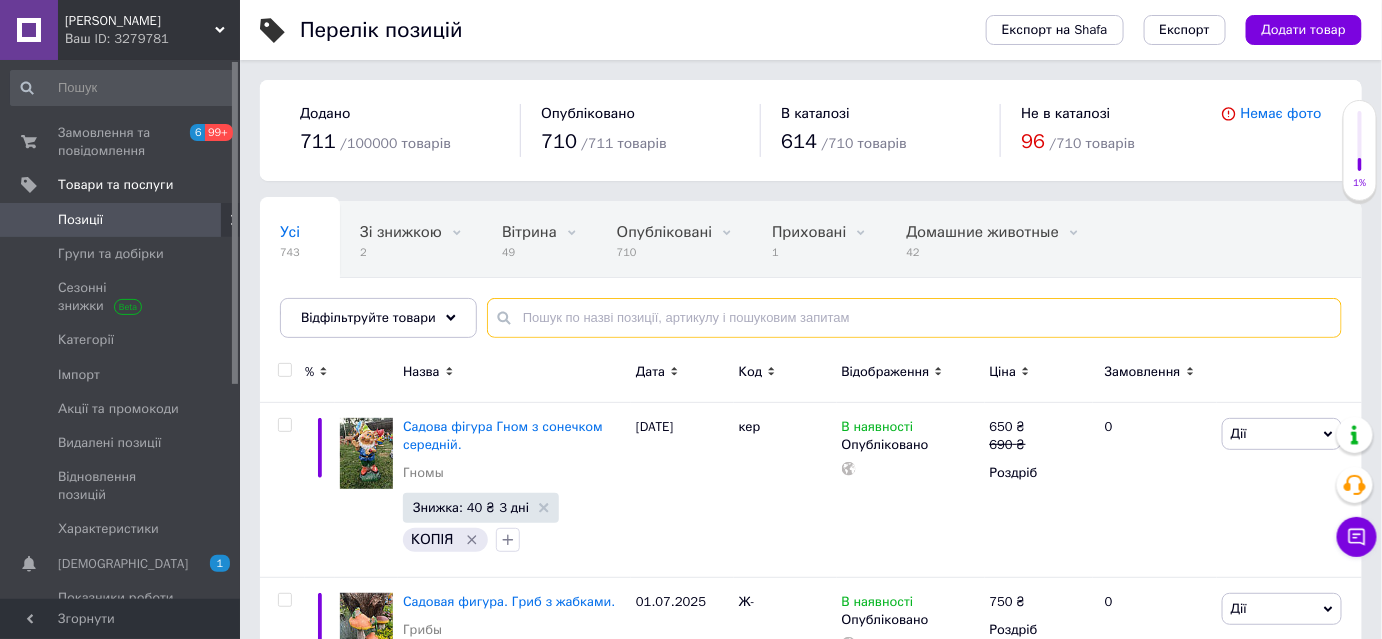 click at bounding box center (914, 318) 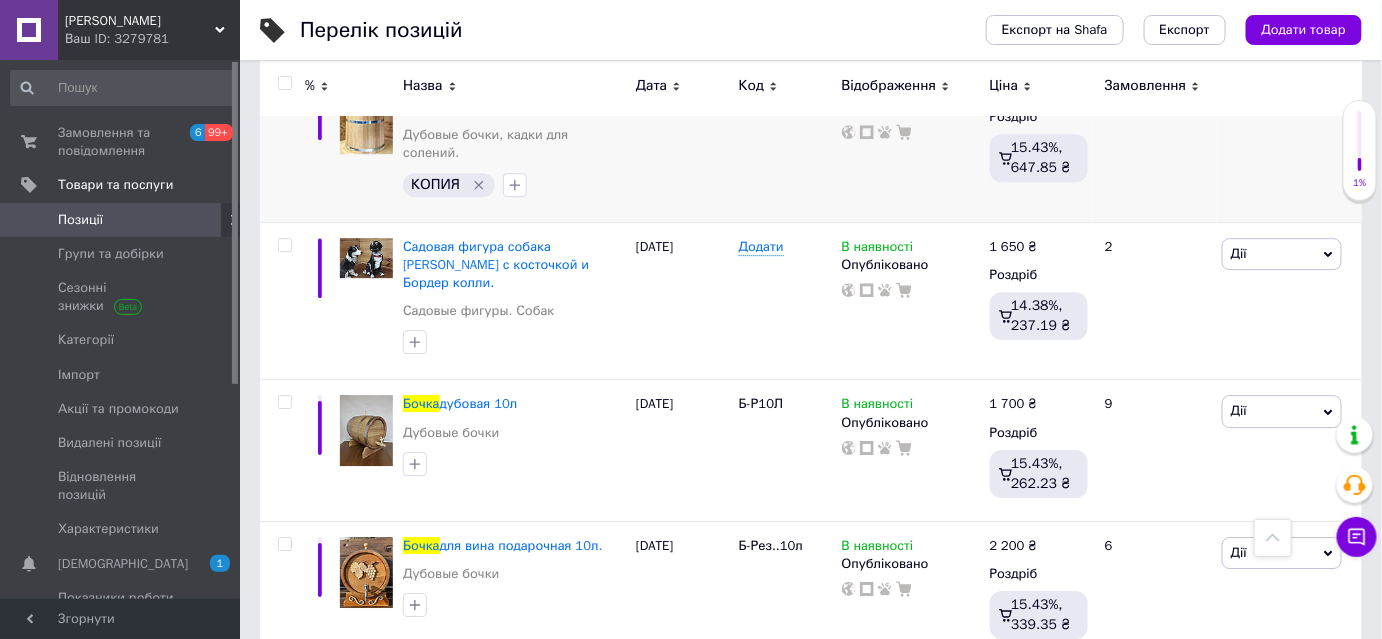 scroll, scrollTop: 1909, scrollLeft: 0, axis: vertical 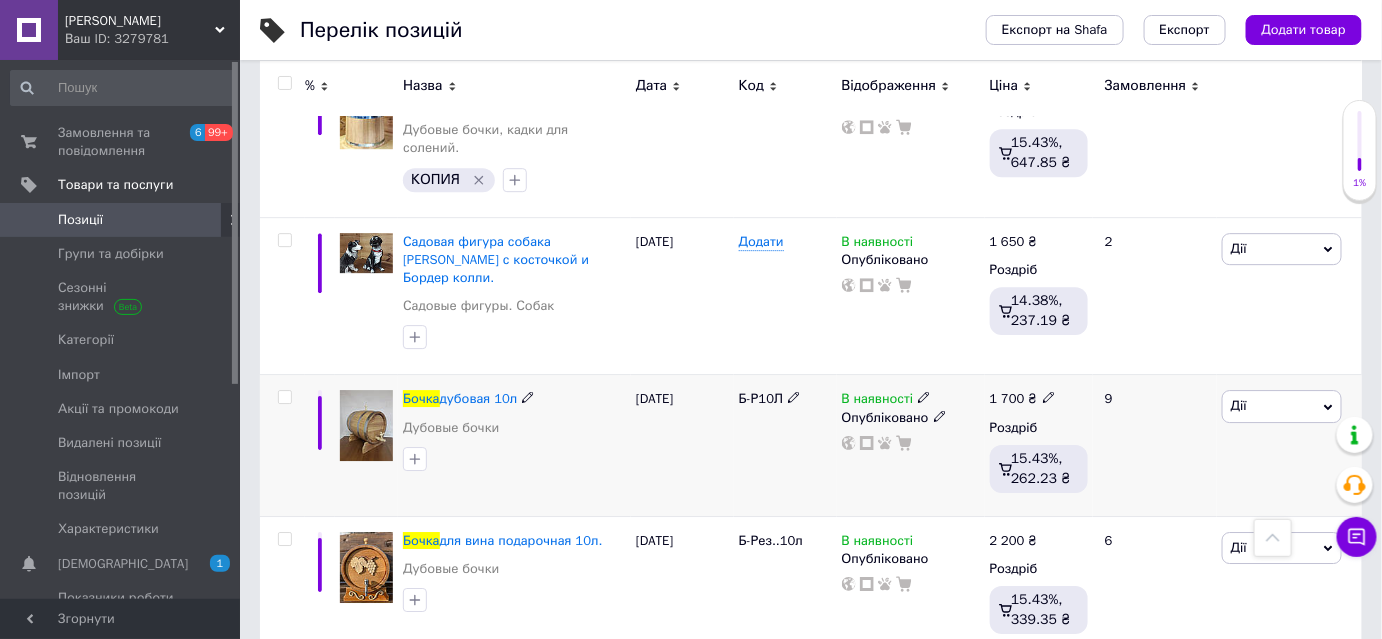 type on "бочка" 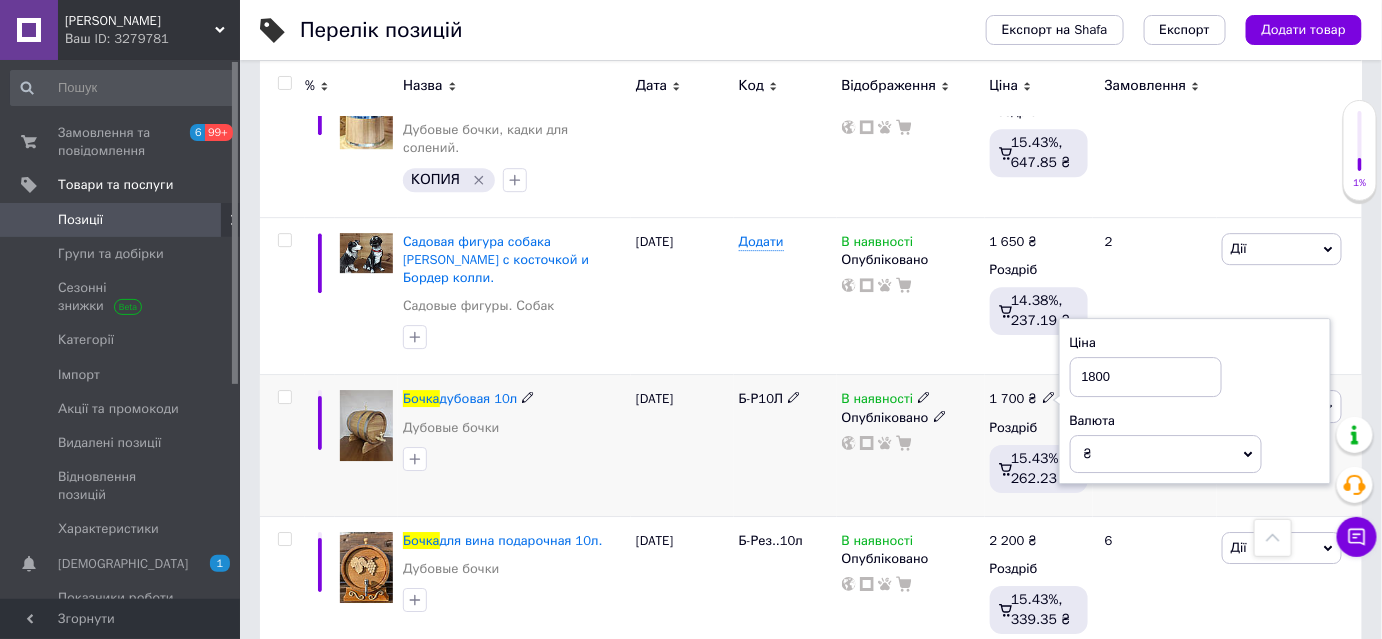 type on "1800" 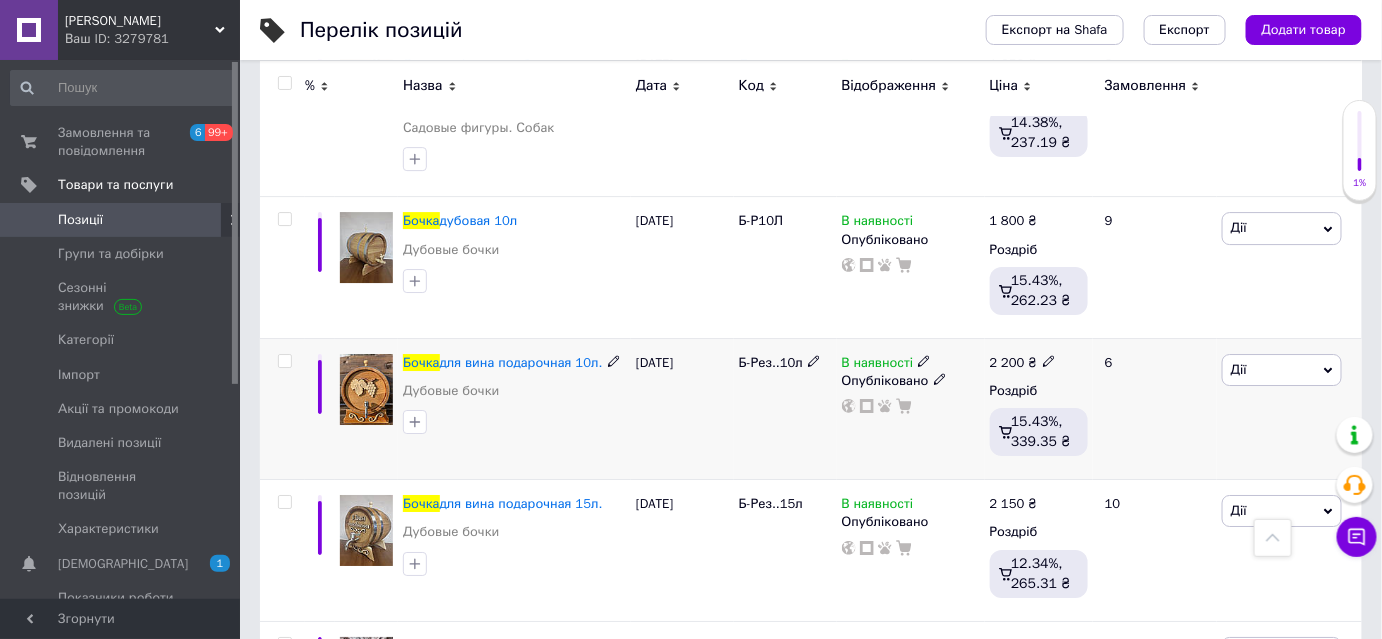 scroll, scrollTop: 2090, scrollLeft: 0, axis: vertical 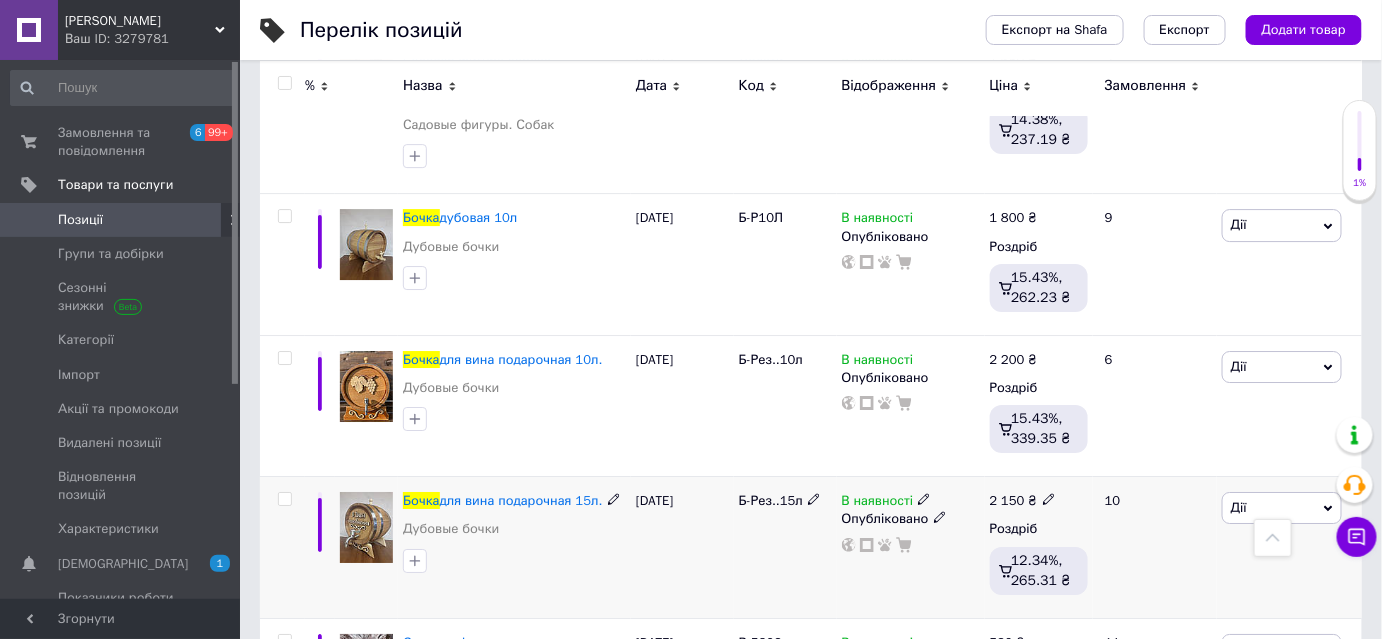 click 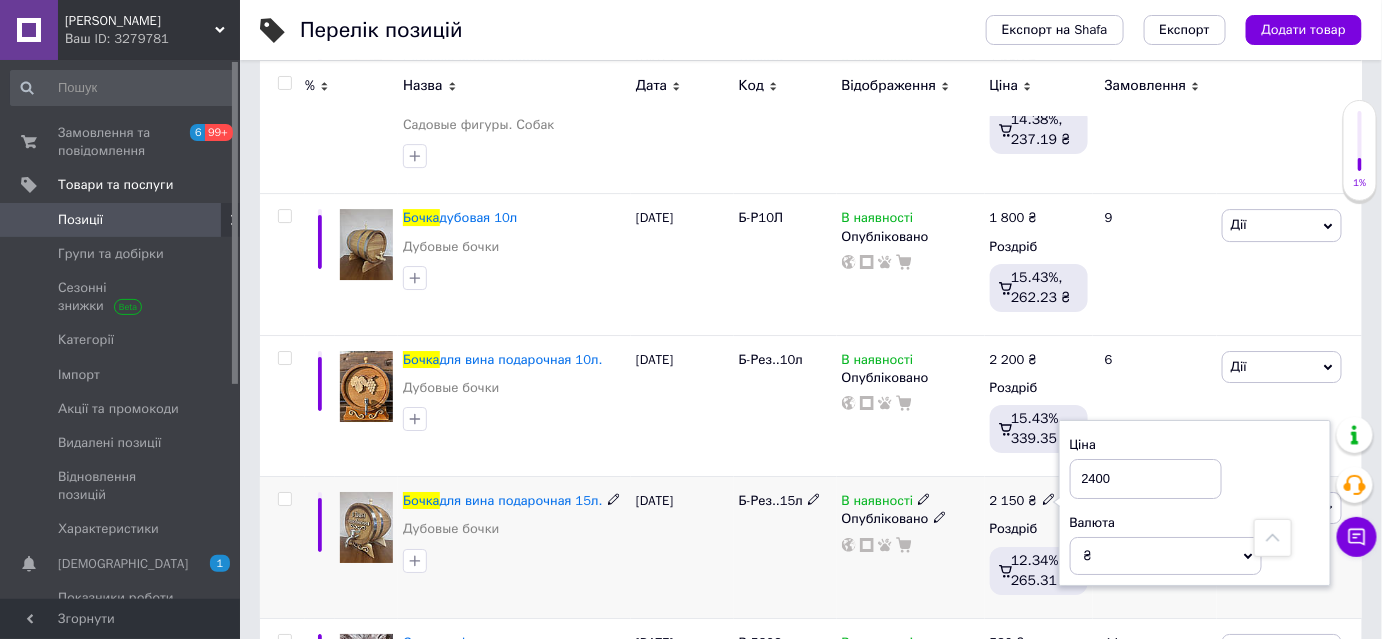 type on "2400" 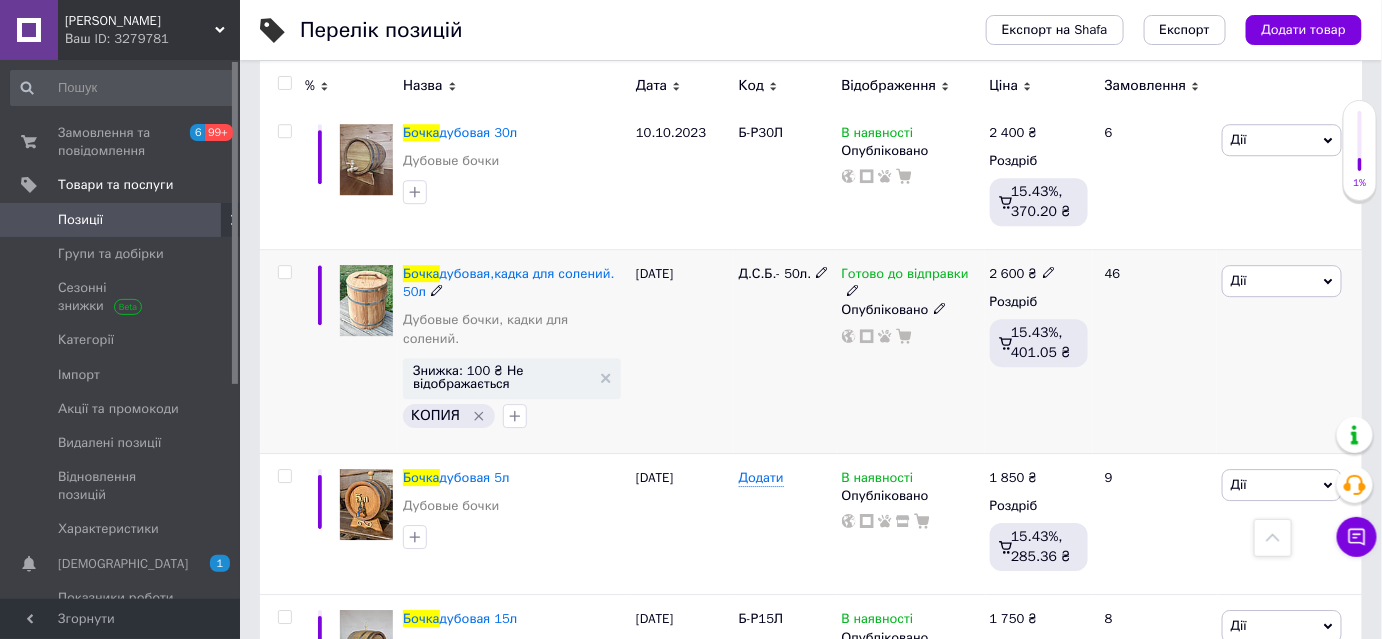scroll, scrollTop: 4363, scrollLeft: 0, axis: vertical 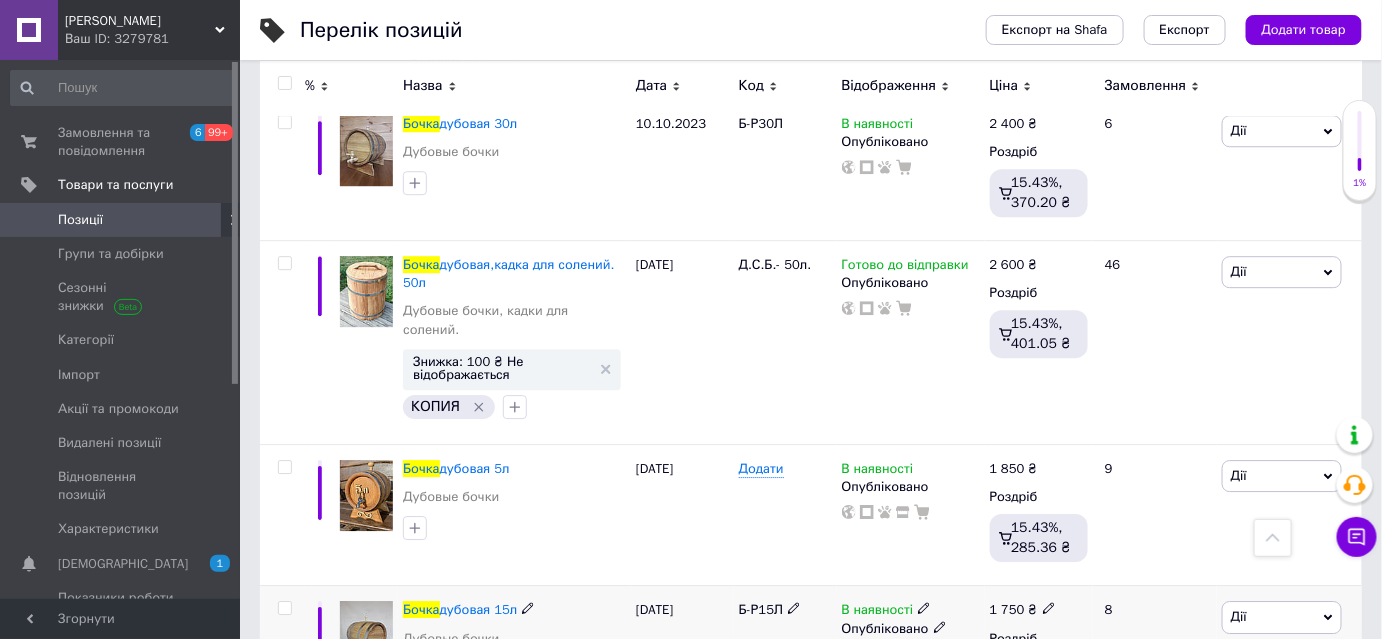 click 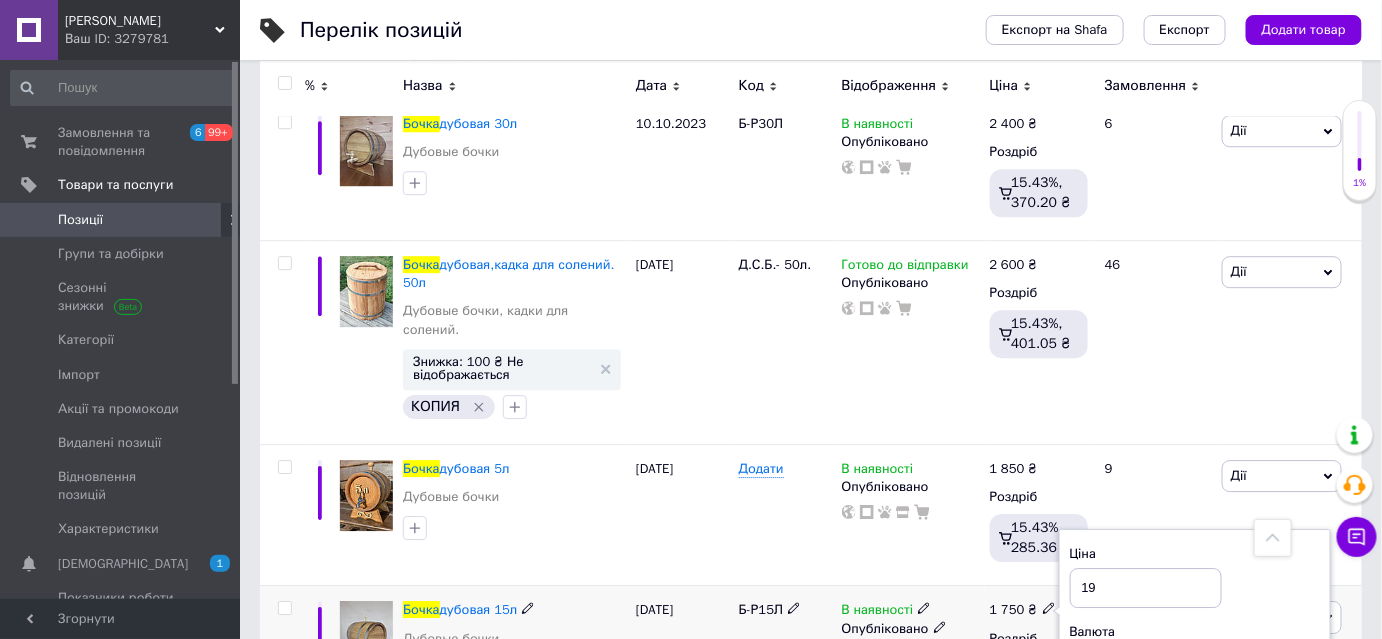type on "1" 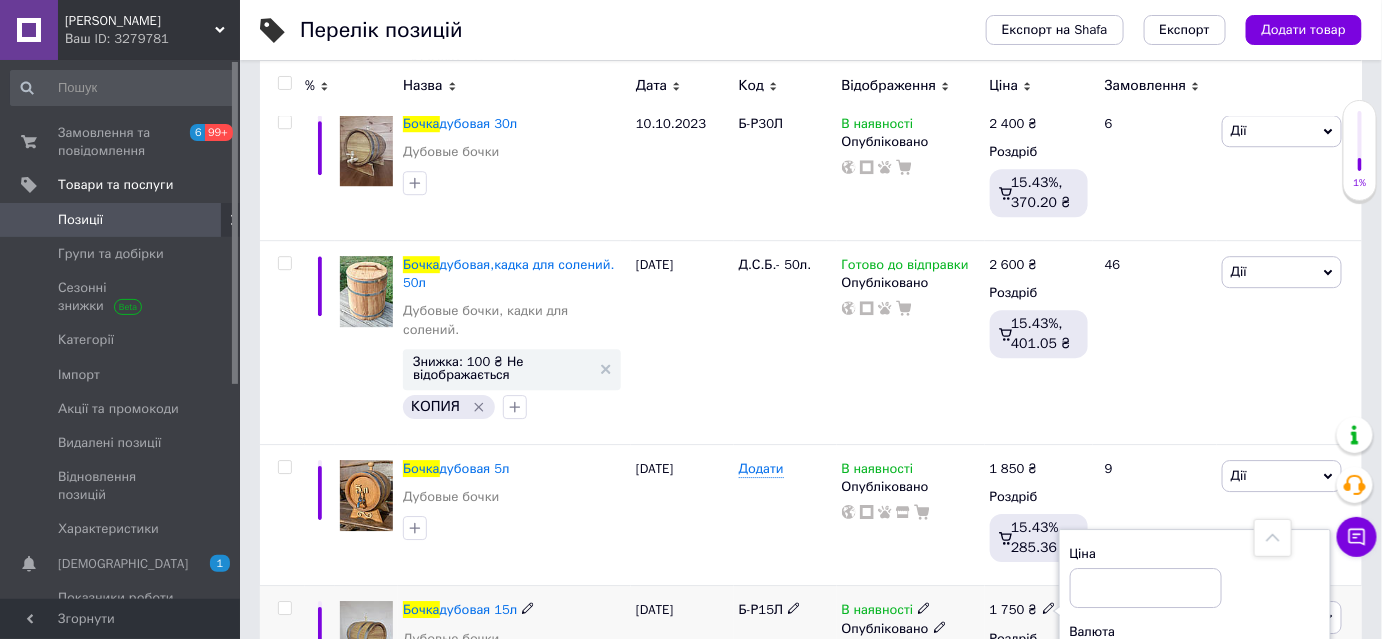 type 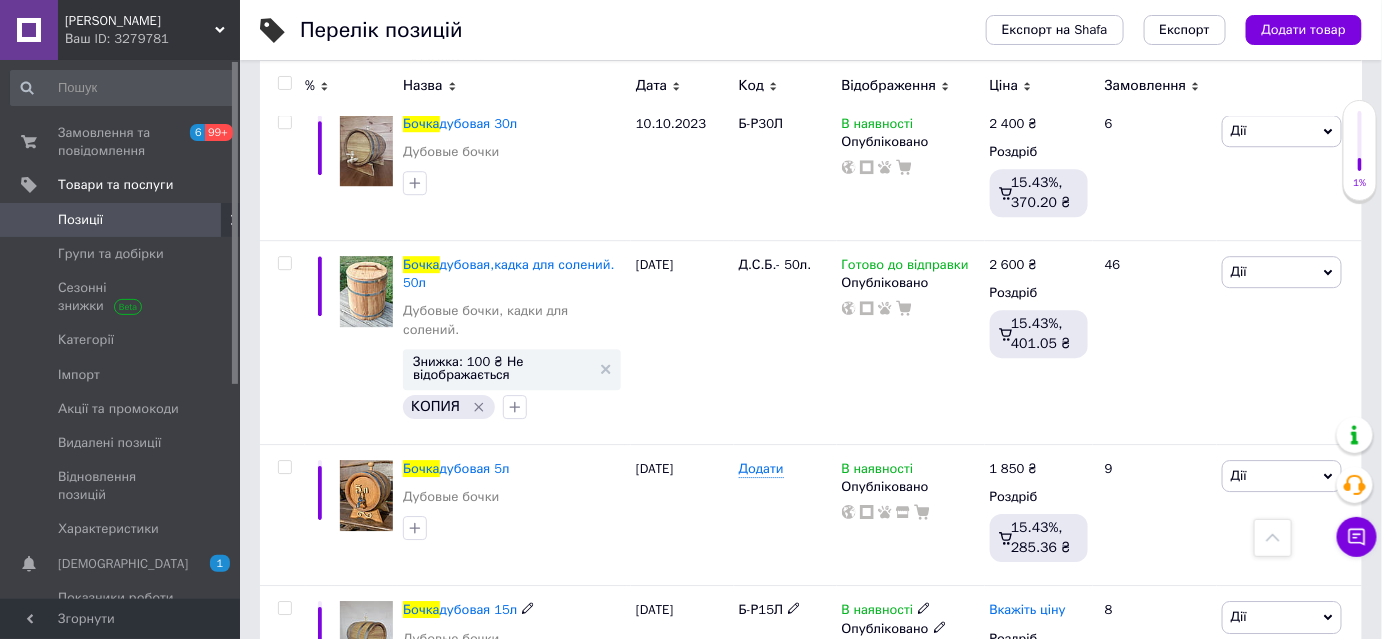click on "Вкажіть ціну" at bounding box center [1028, 610] 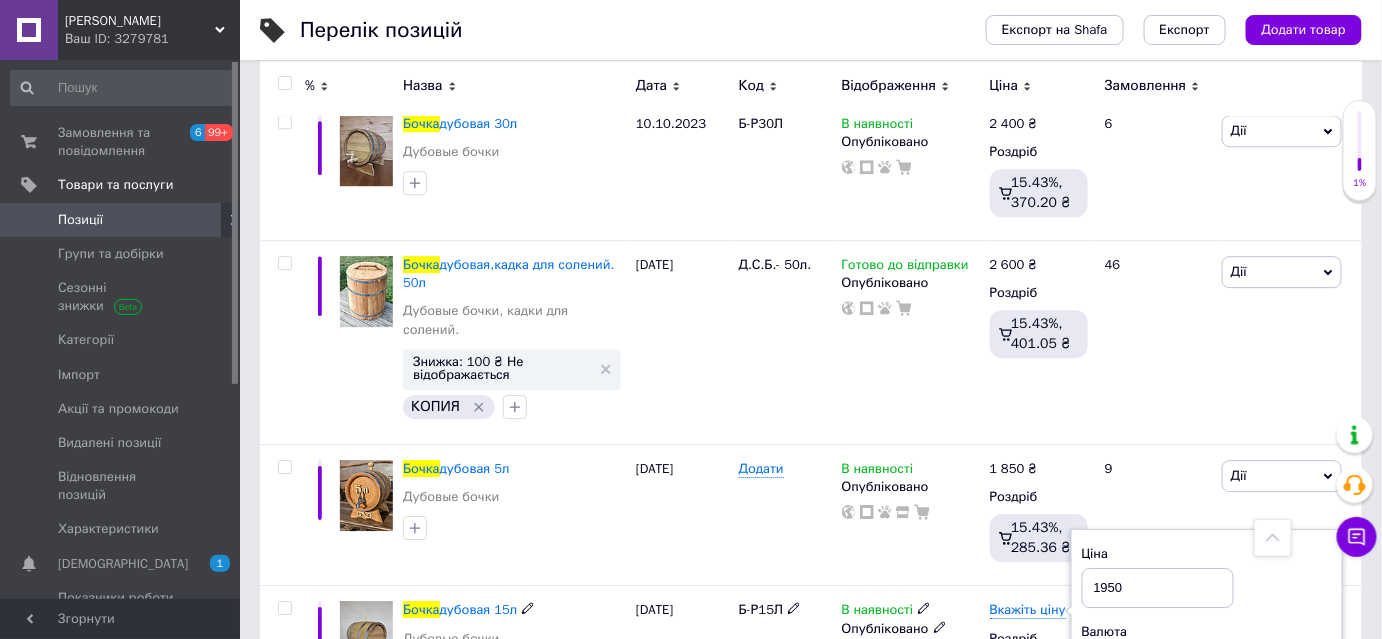 type on "1950" 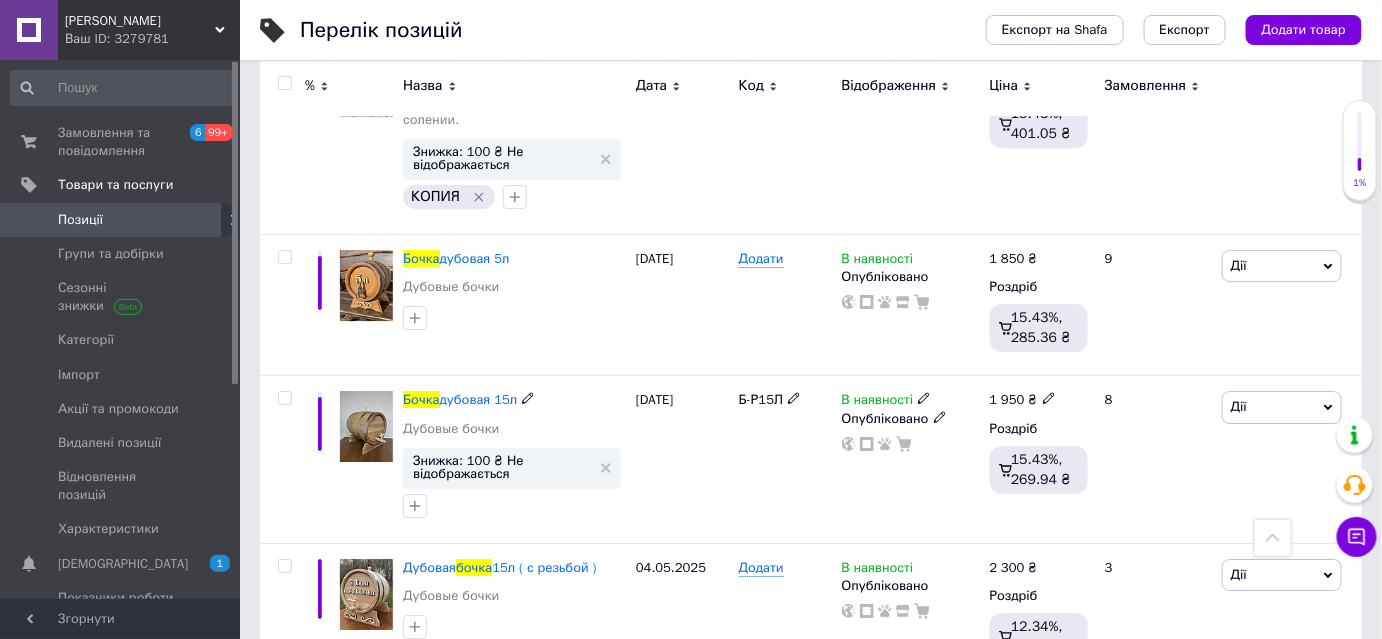 scroll, scrollTop: 4545, scrollLeft: 0, axis: vertical 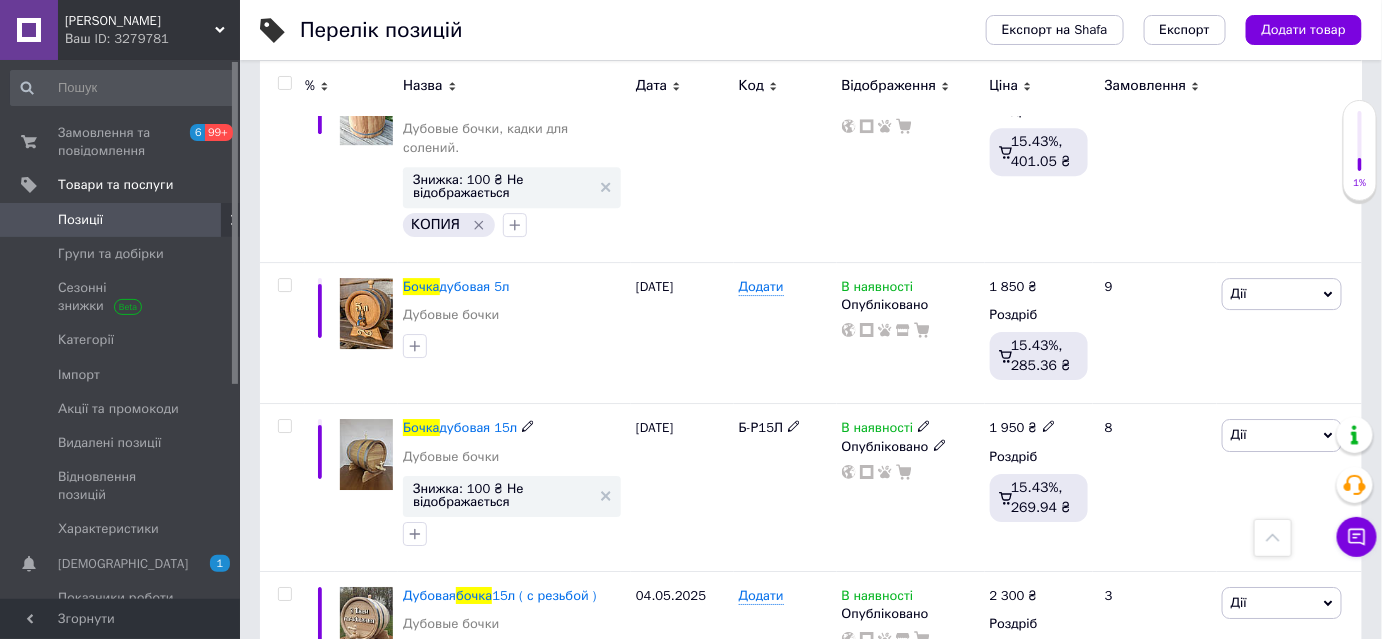click 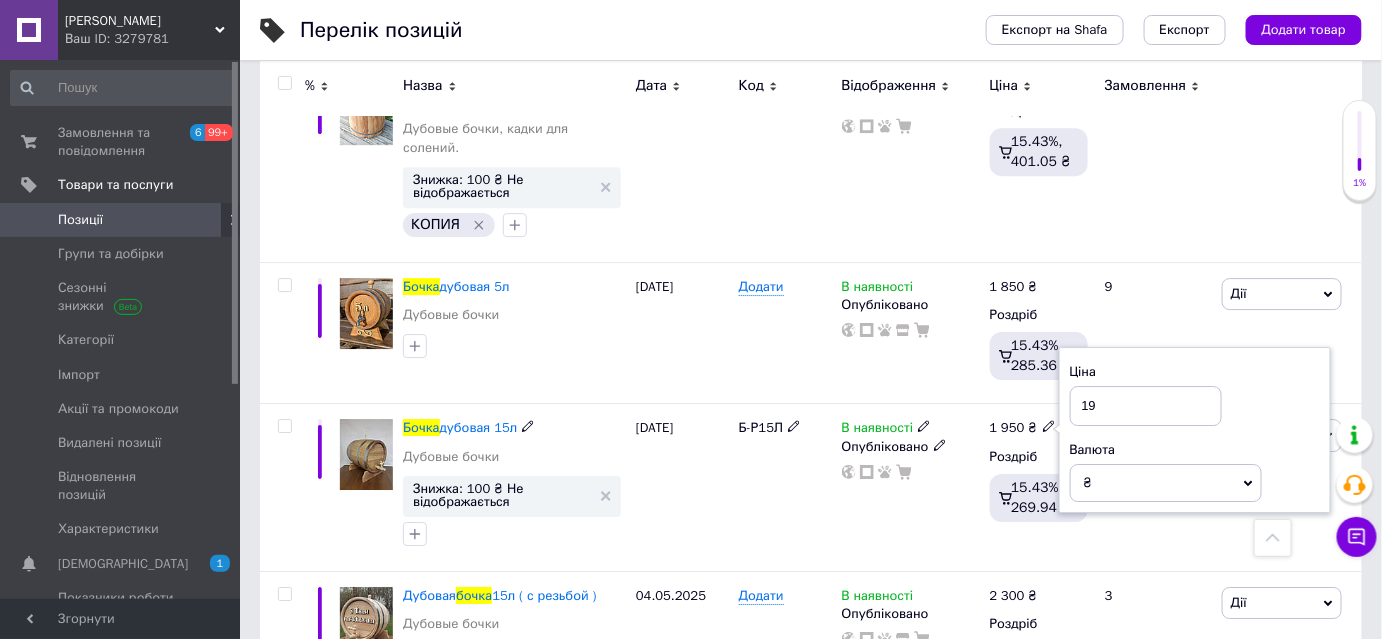 type on "1" 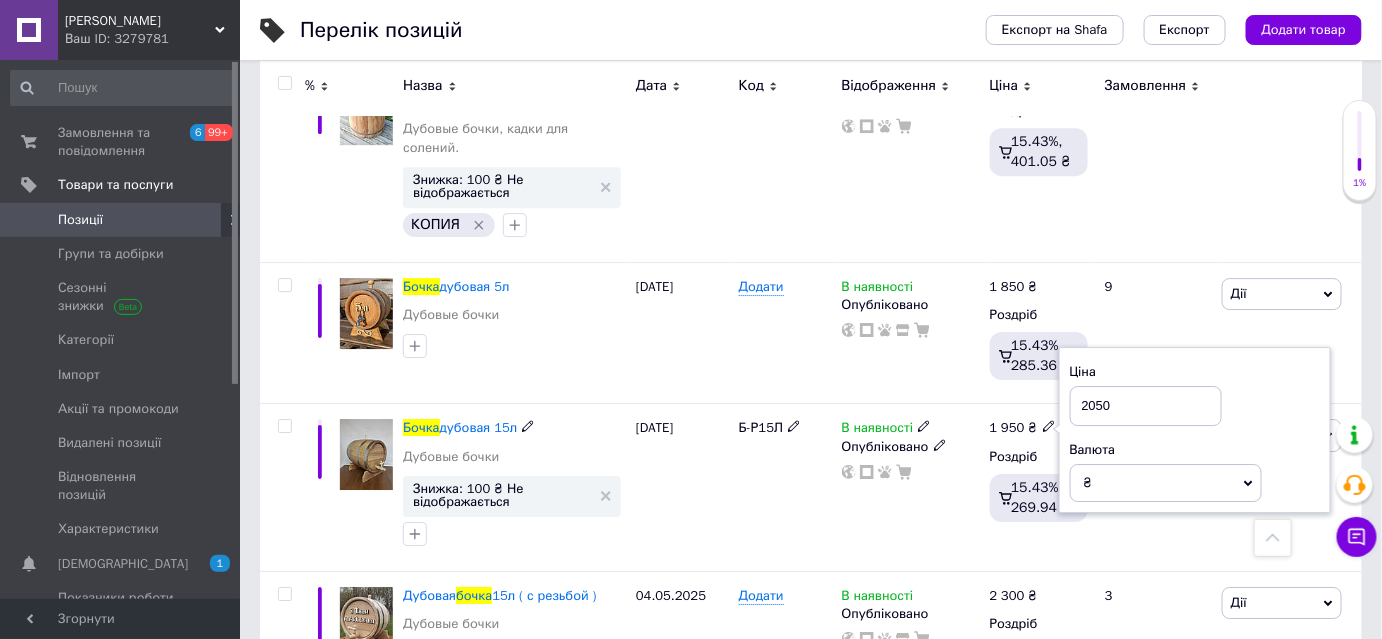 type on "2050" 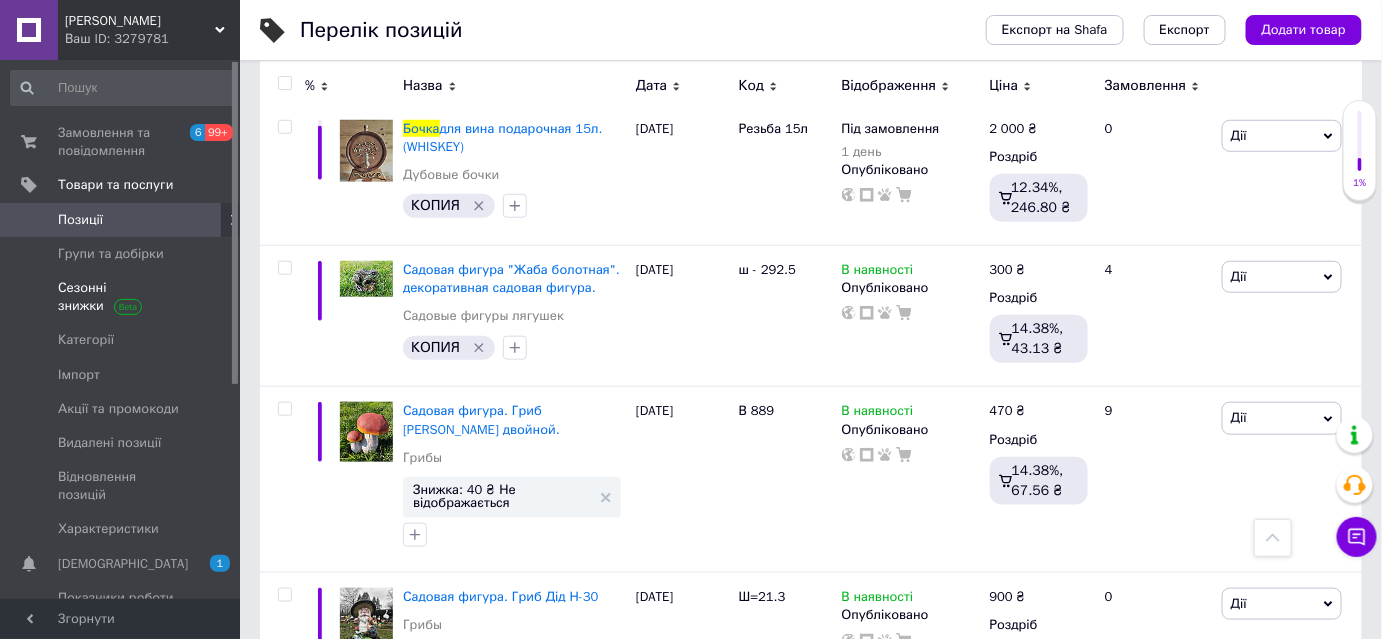 scroll, scrollTop: 3000, scrollLeft: 0, axis: vertical 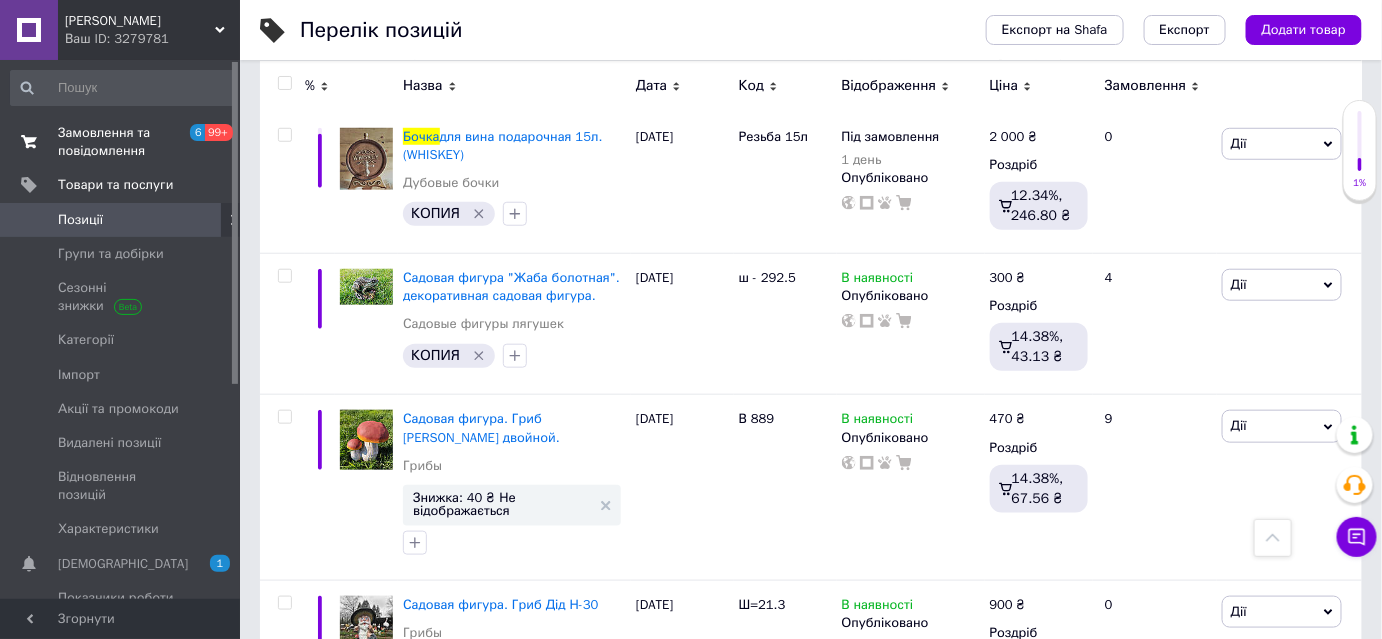 click on "Замовлення та повідомлення" at bounding box center (121, 142) 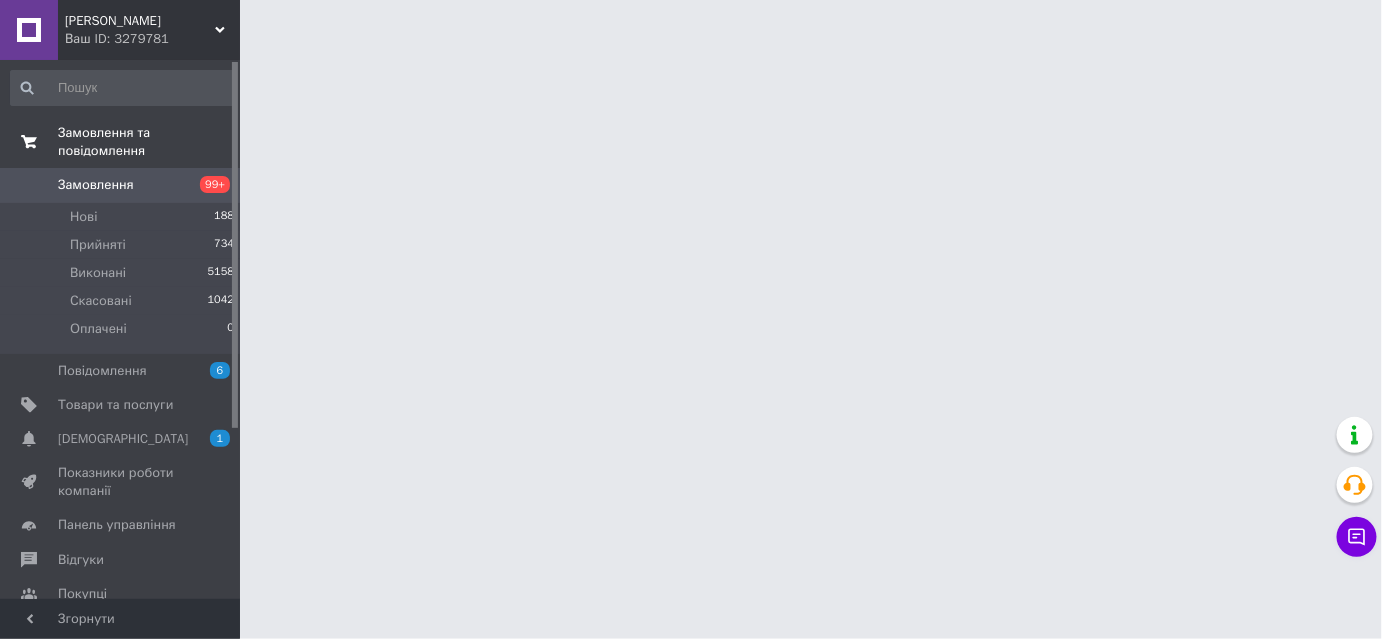 scroll, scrollTop: 0, scrollLeft: 0, axis: both 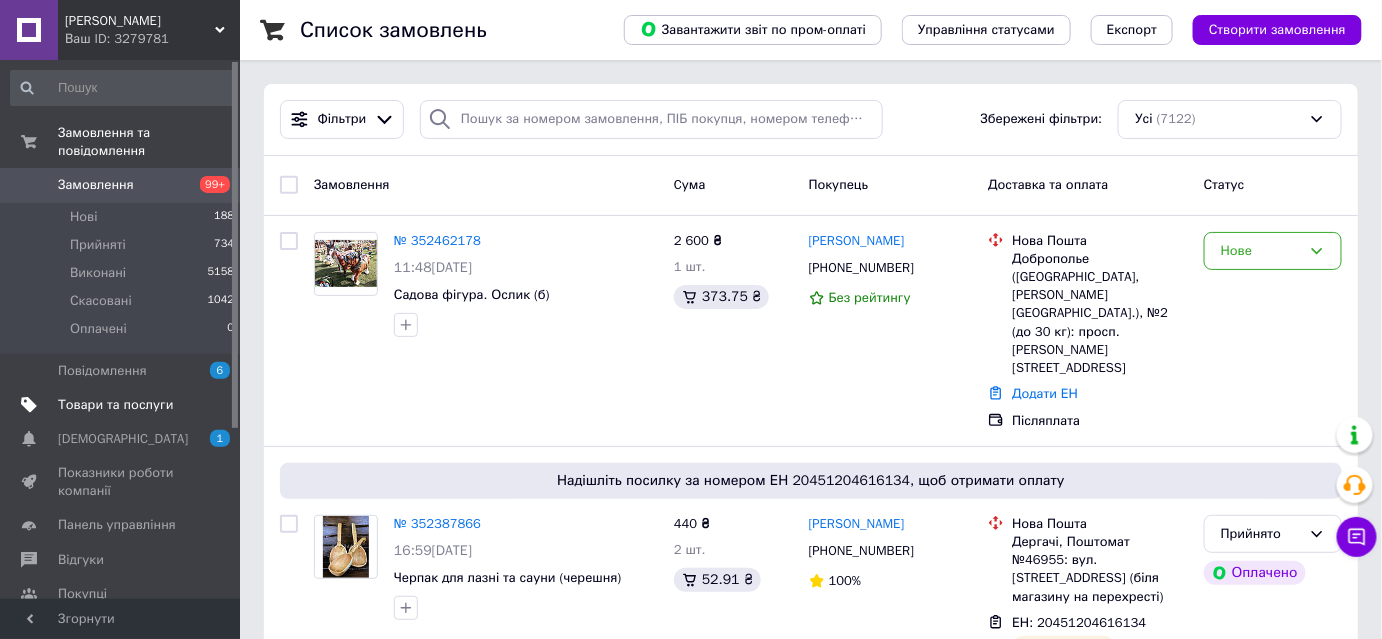 click on "Товари та послуги" at bounding box center [115, 405] 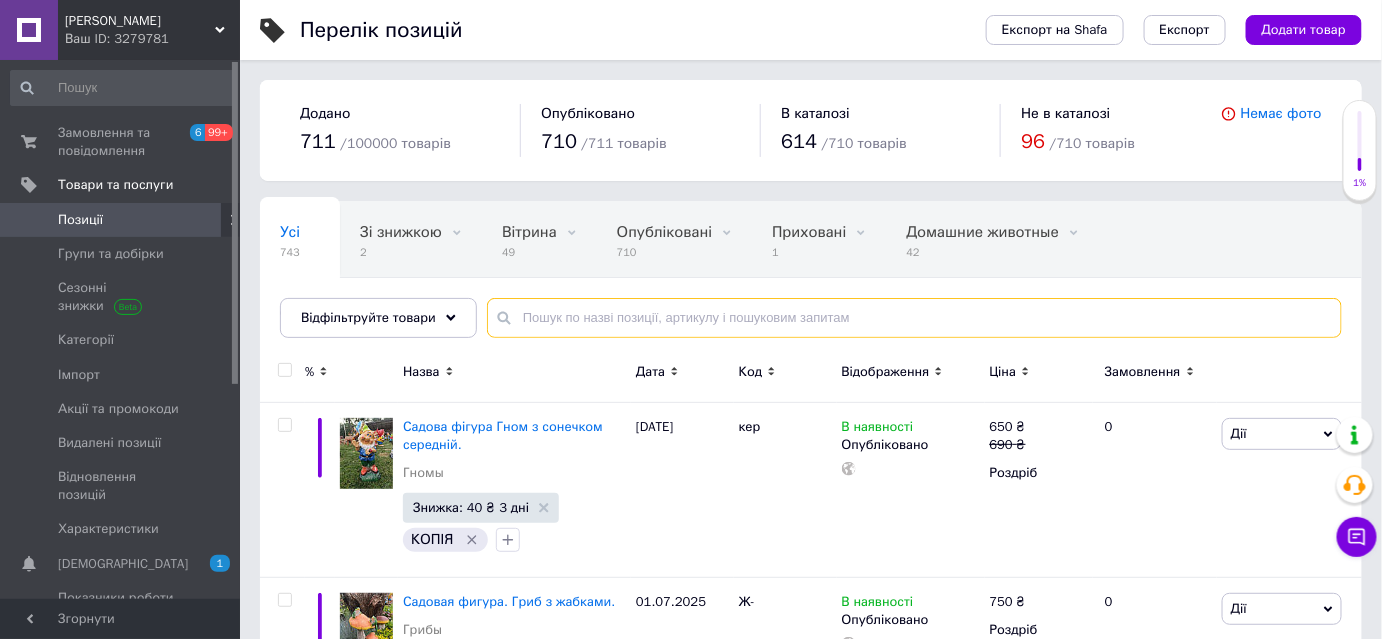 click at bounding box center [914, 318] 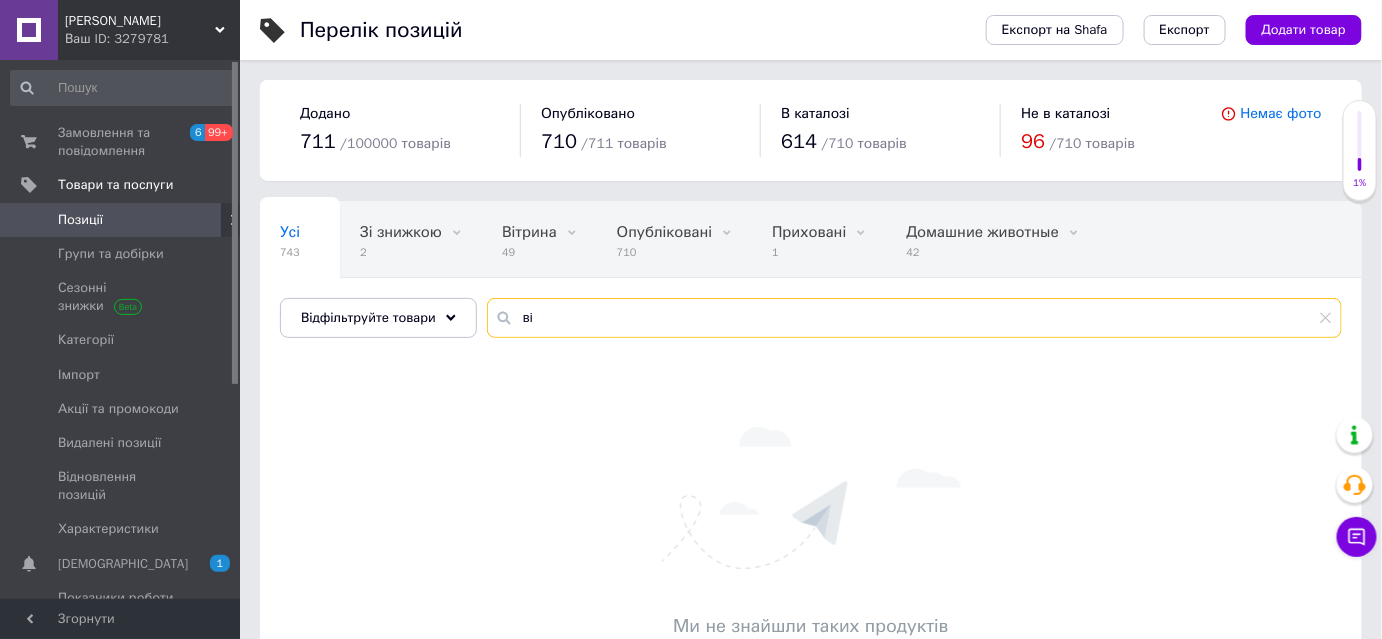 type on "в" 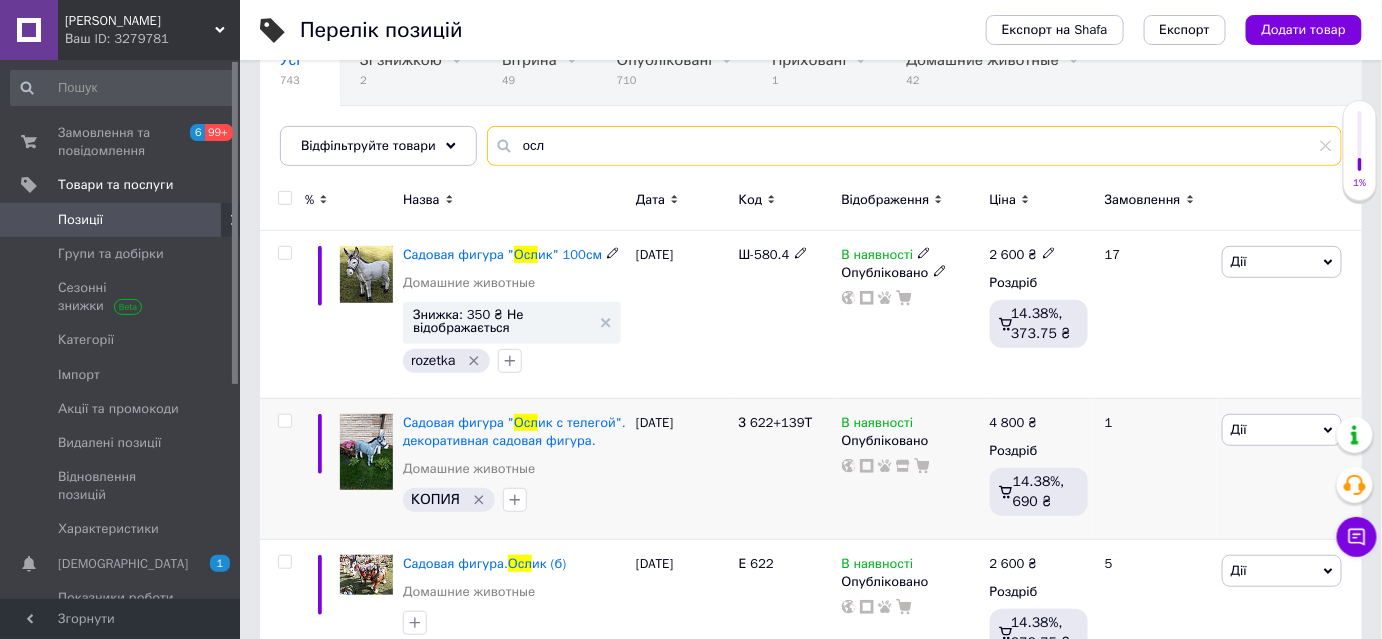 scroll, scrollTop: 181, scrollLeft: 0, axis: vertical 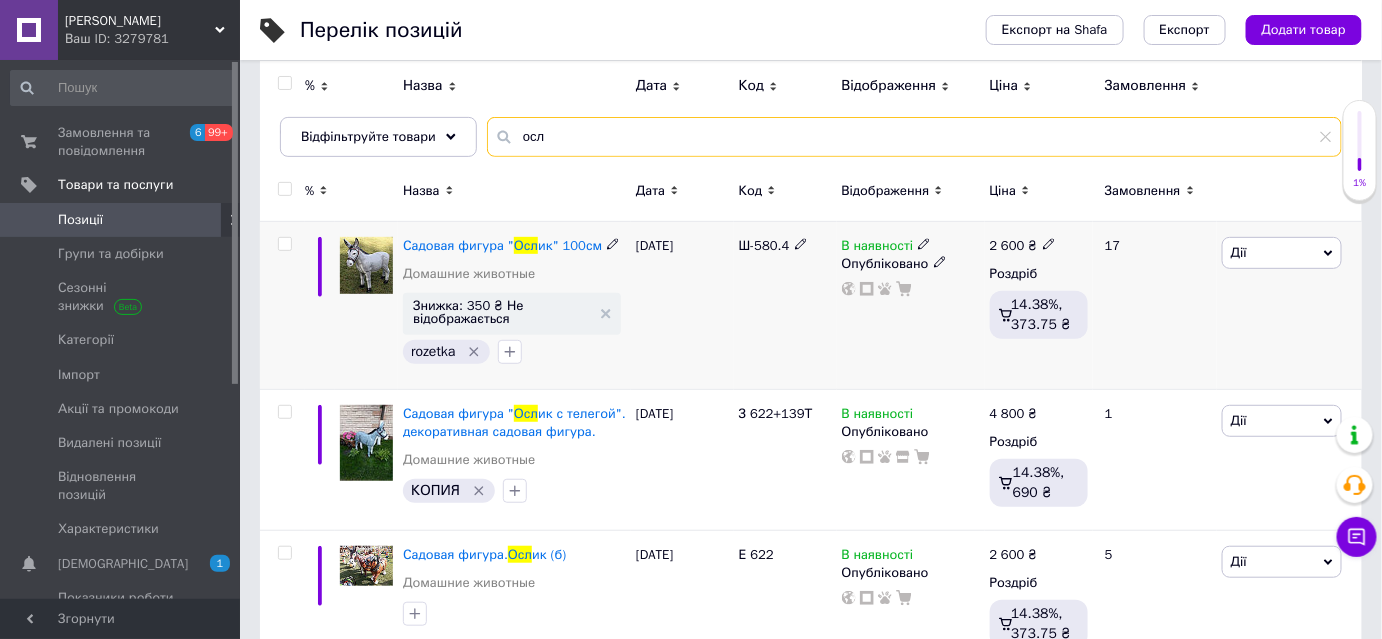 type on "осл" 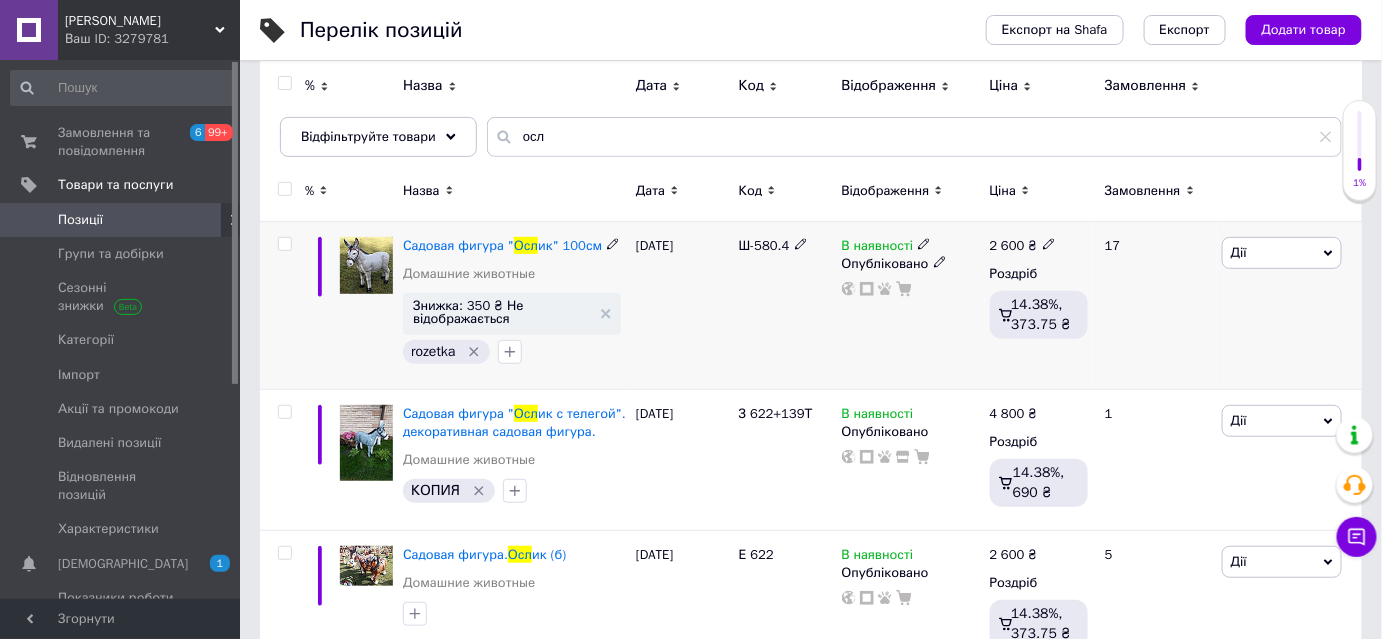 click 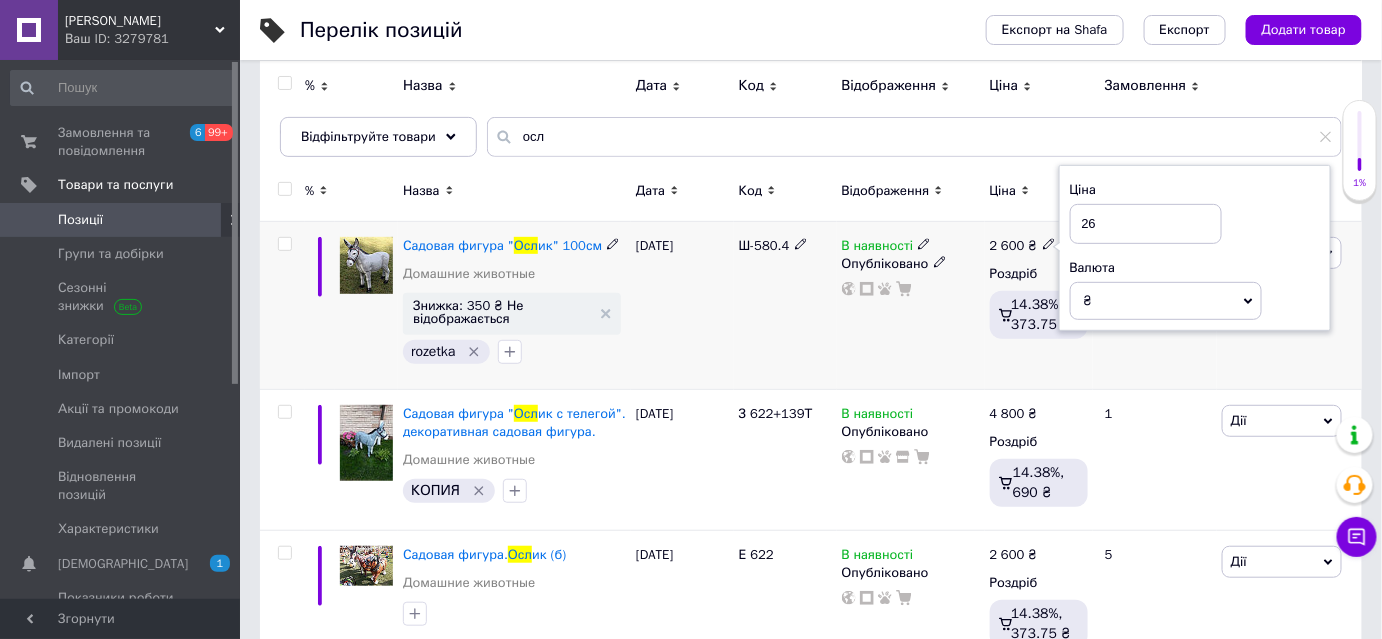 type on "2" 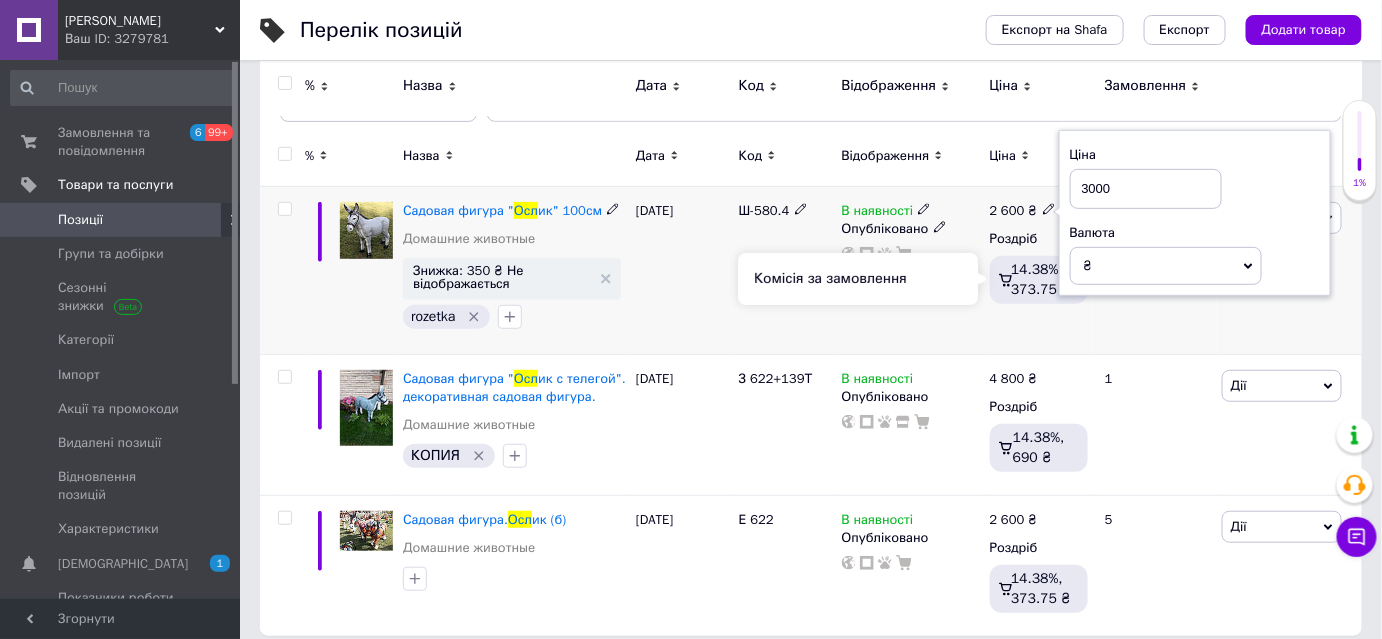 scroll, scrollTop: 230, scrollLeft: 0, axis: vertical 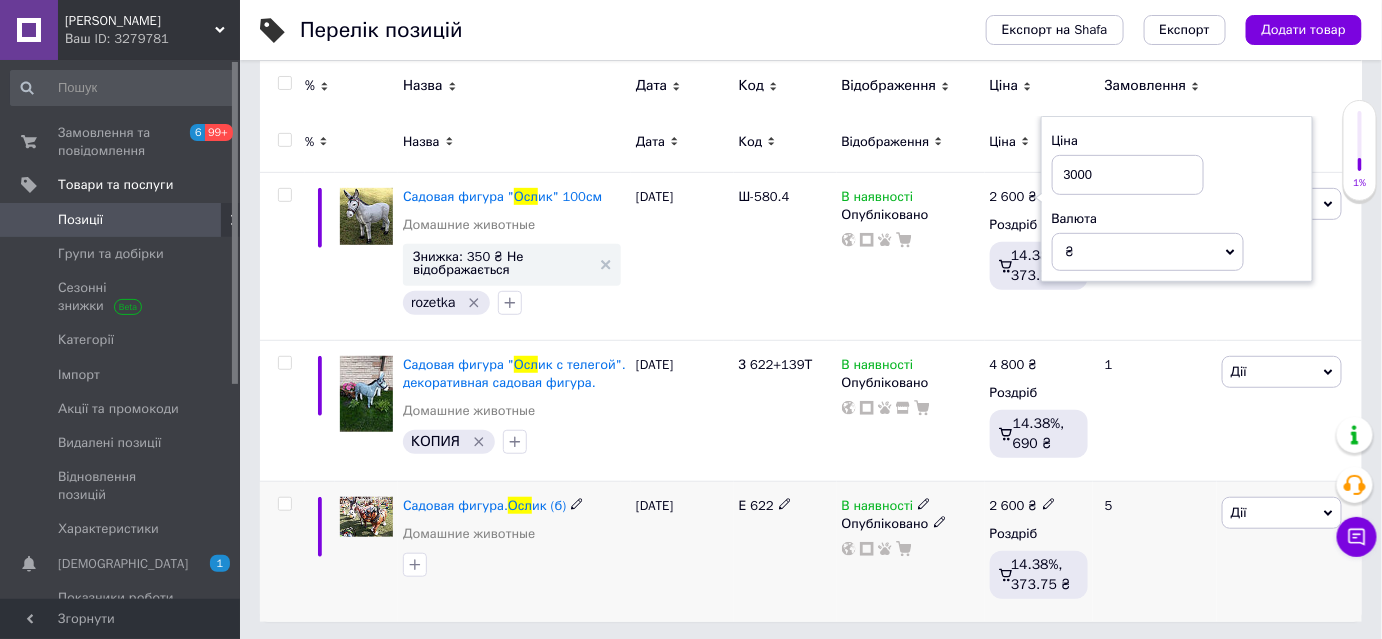 type on "3000" 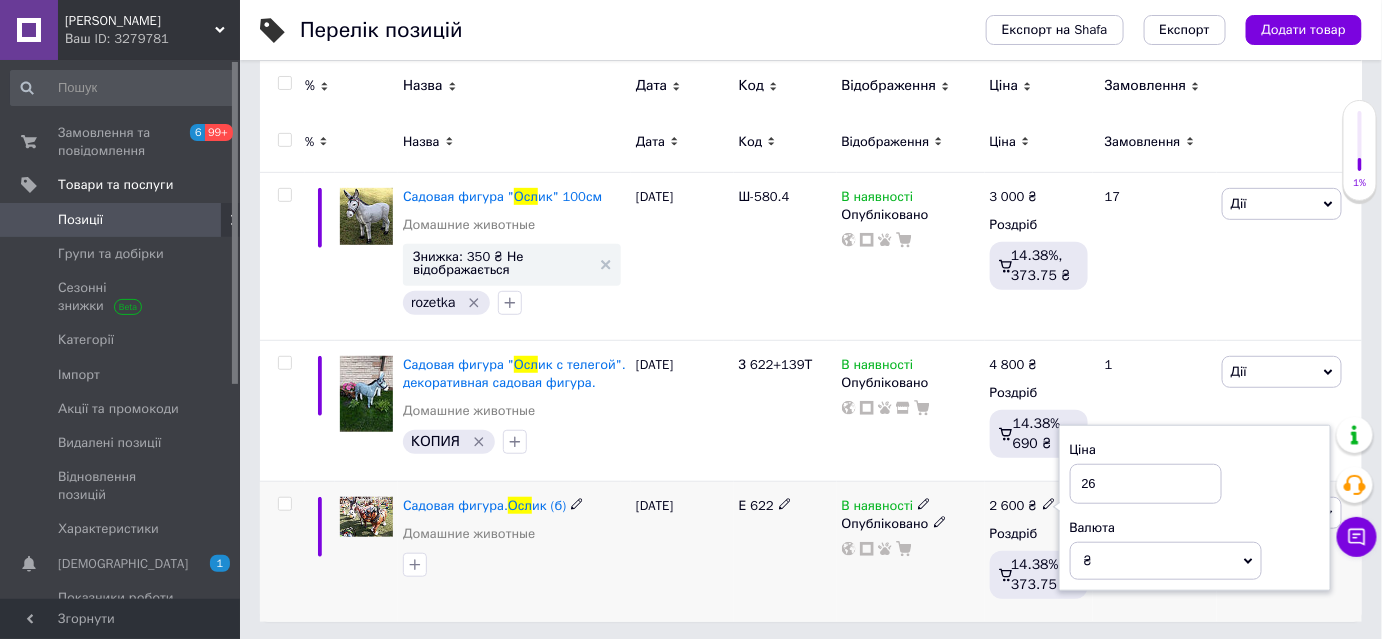 type on "2" 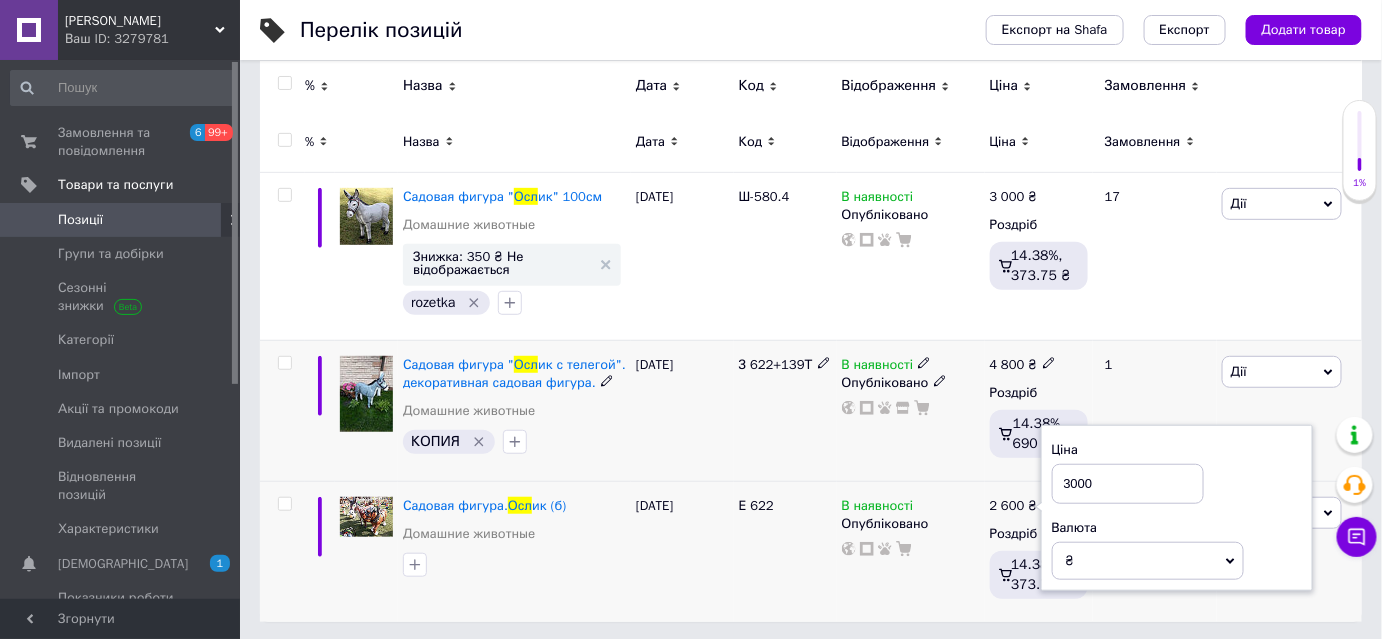 type on "3000" 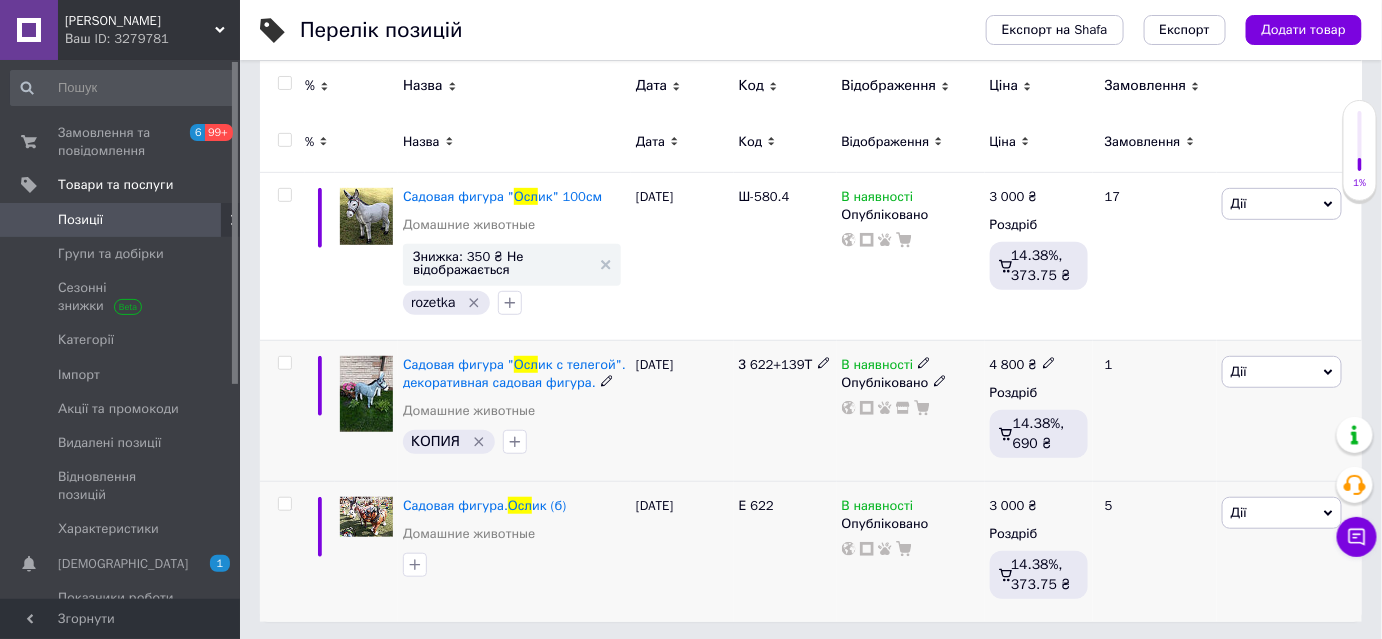 click 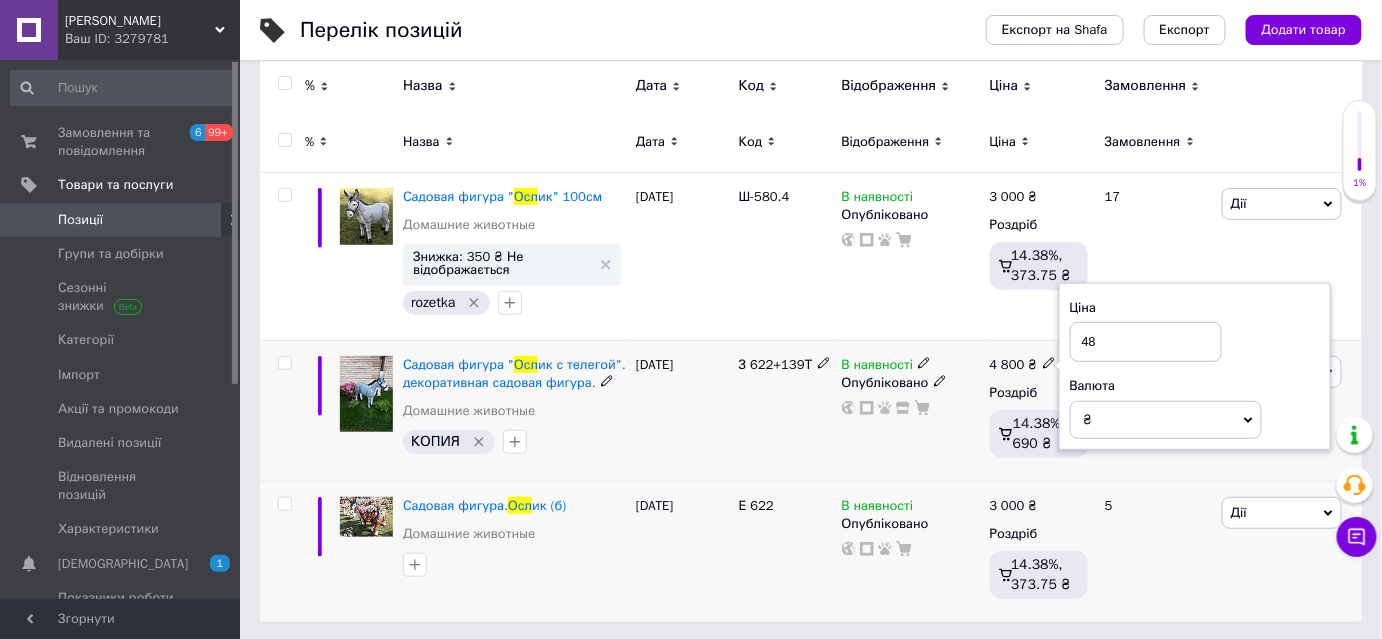 type on "4" 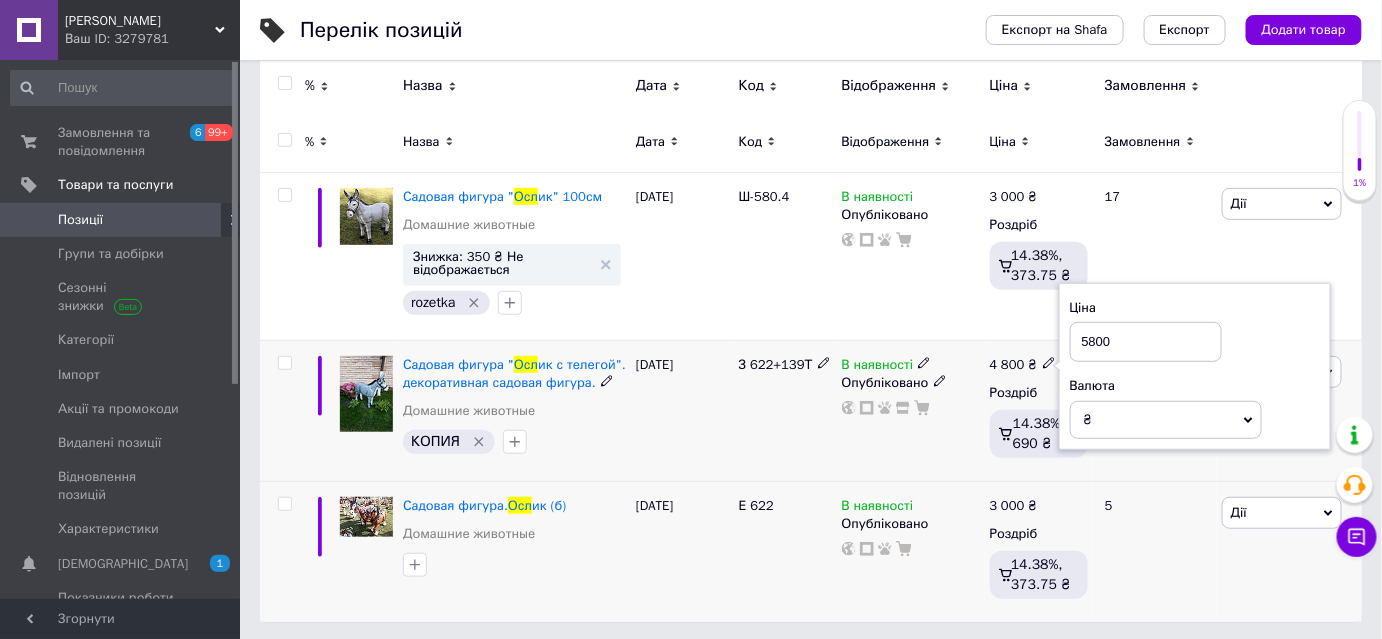 type on "5800" 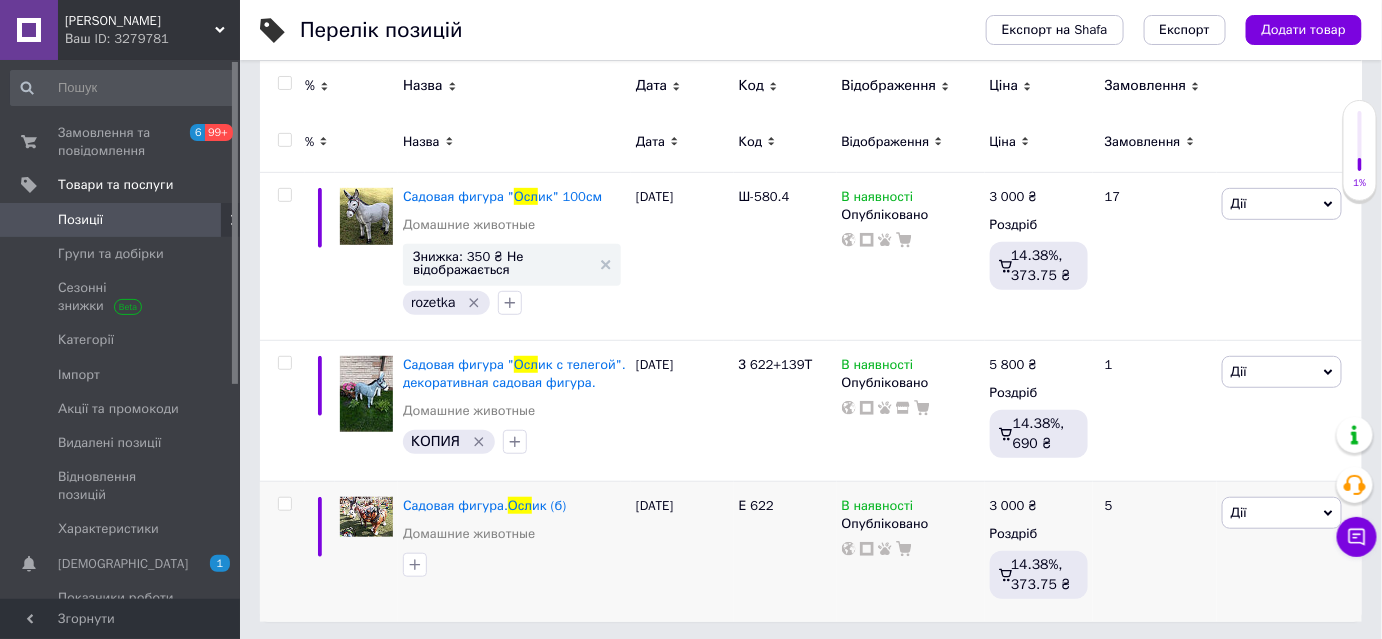 type 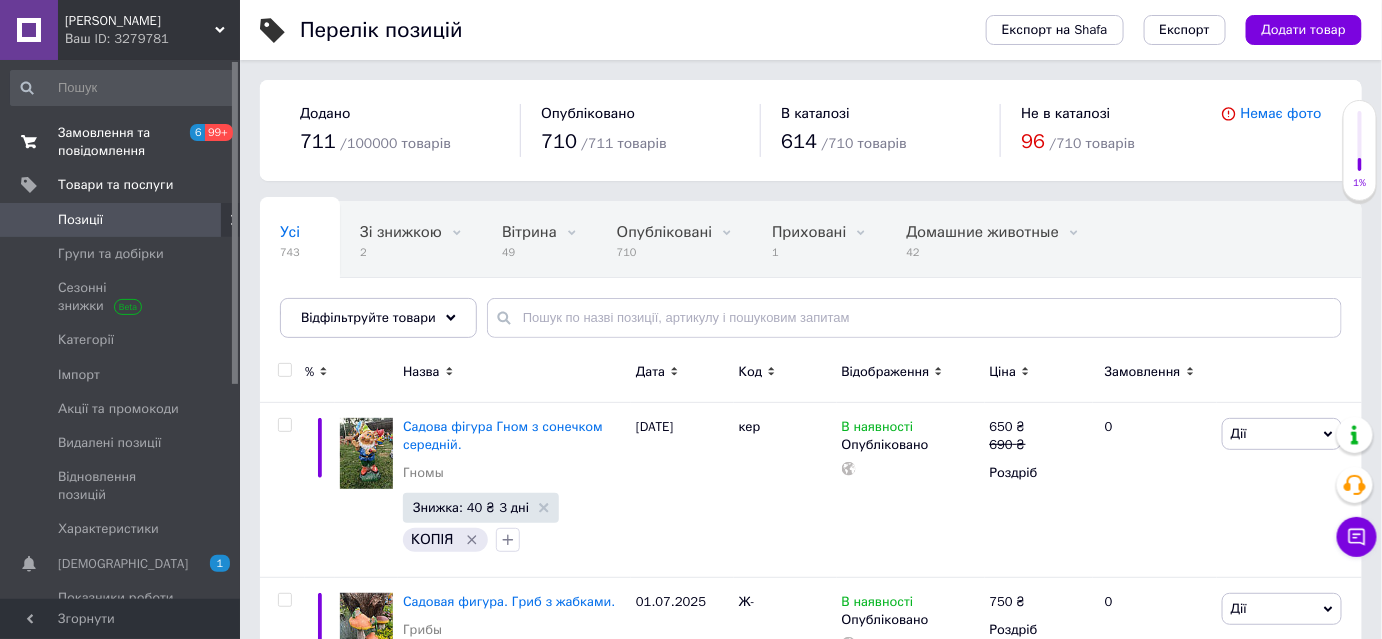 click on "Замовлення та повідомлення" at bounding box center (121, 142) 